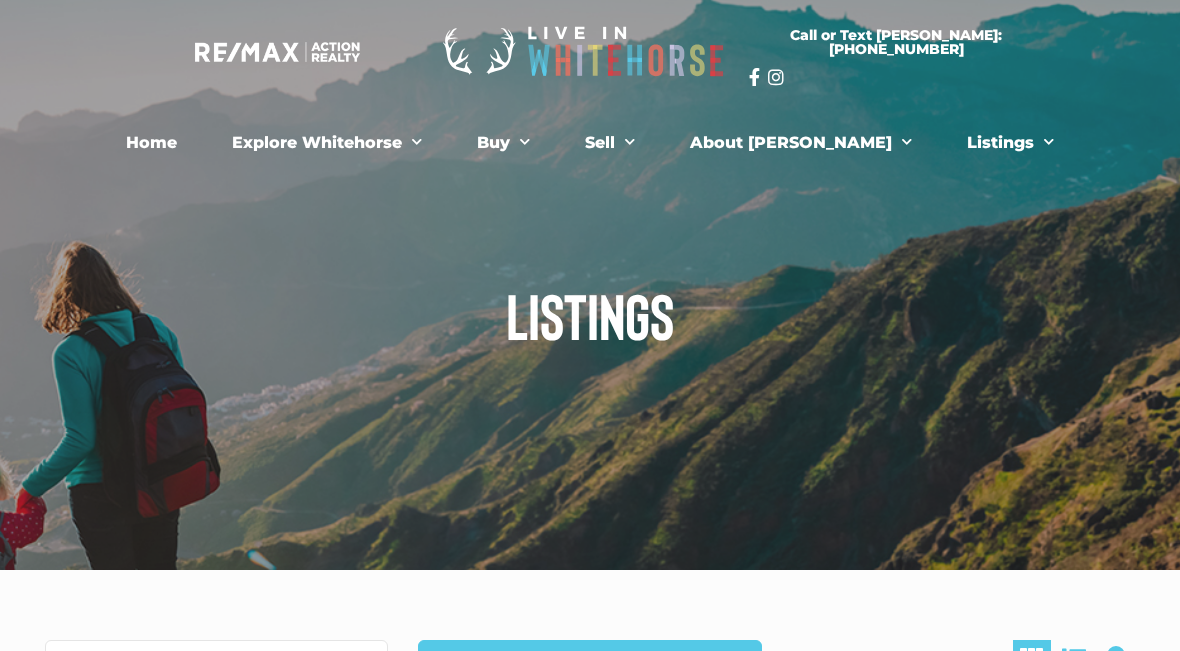 scroll, scrollTop: 0, scrollLeft: 0, axis: both 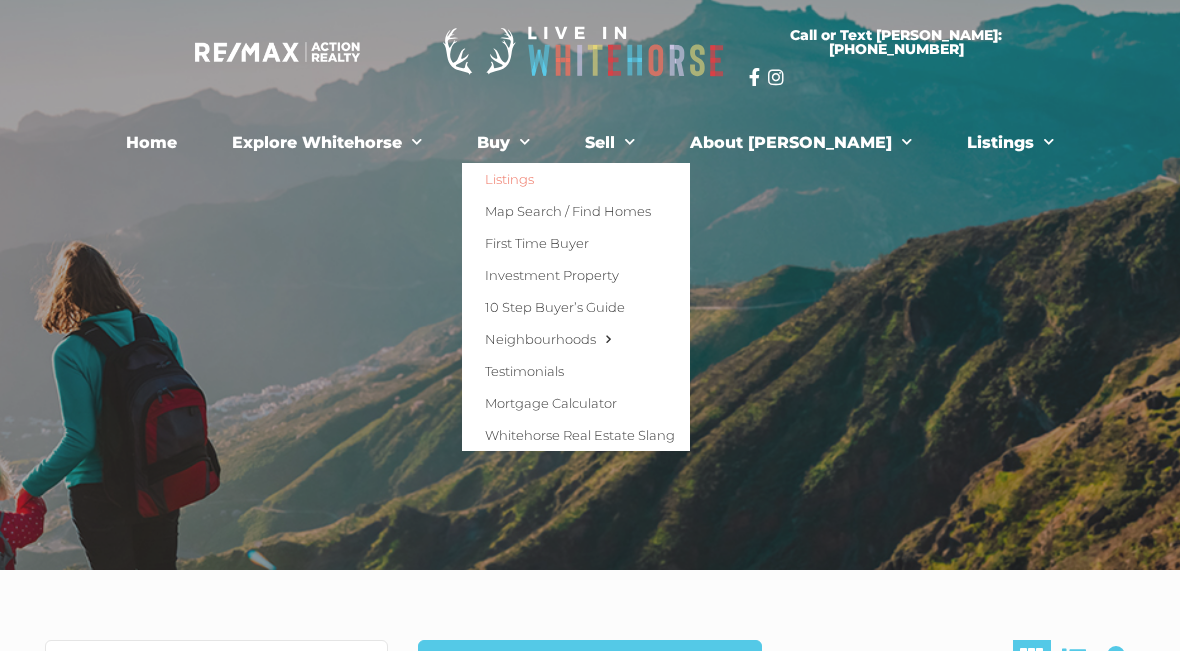 click on "Listings" at bounding box center [590, 315] 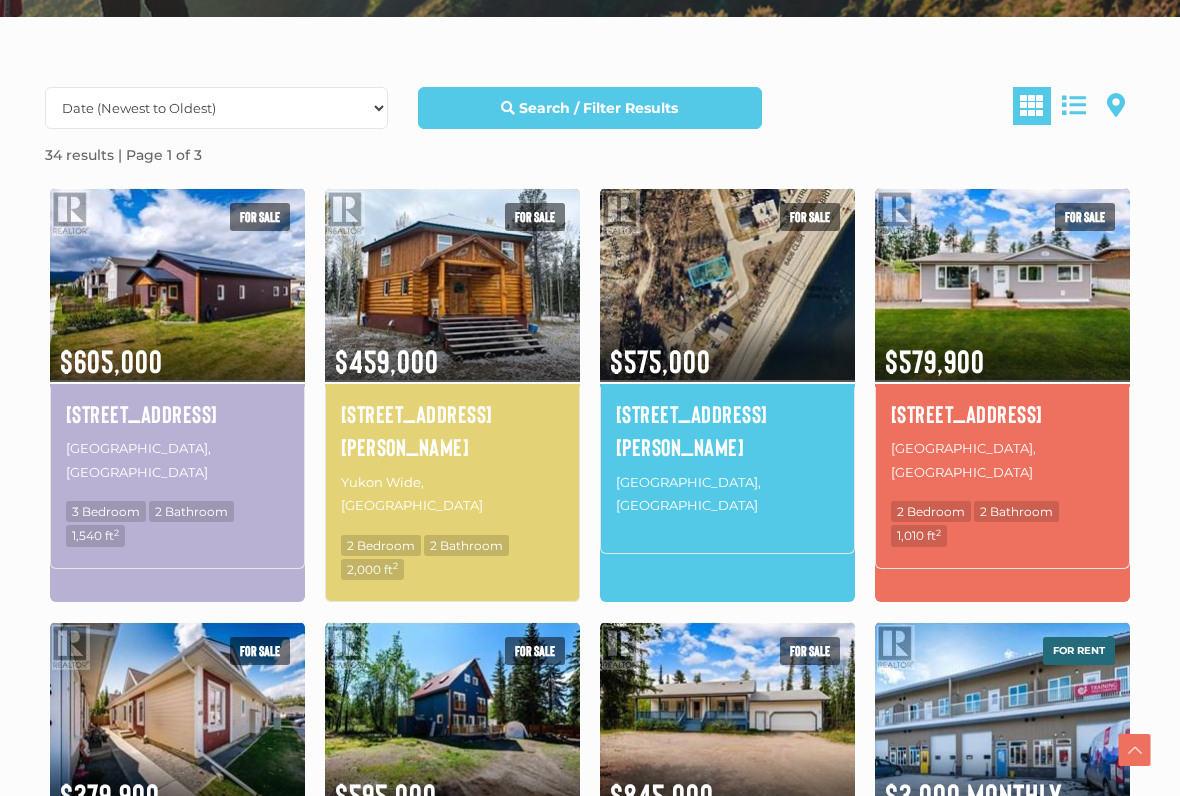 scroll, scrollTop: 553, scrollLeft: 0, axis: vertical 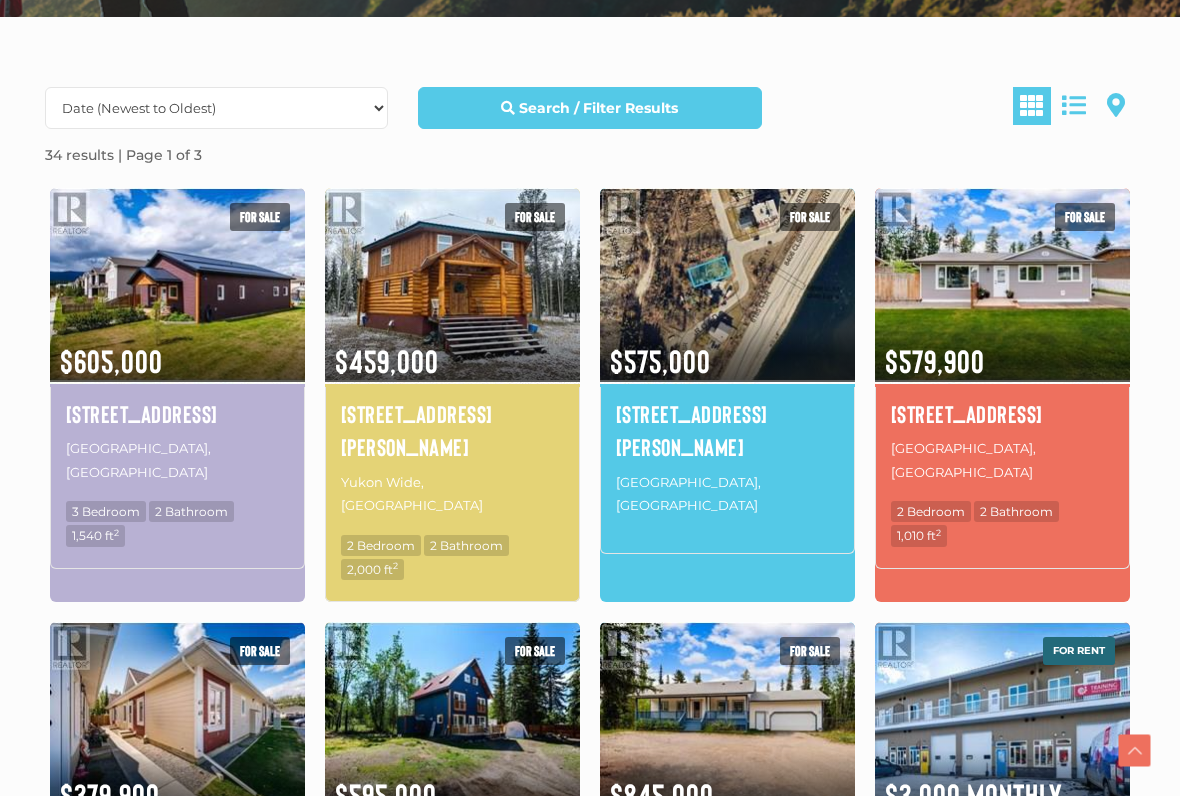 click at bounding box center [1002, 284] 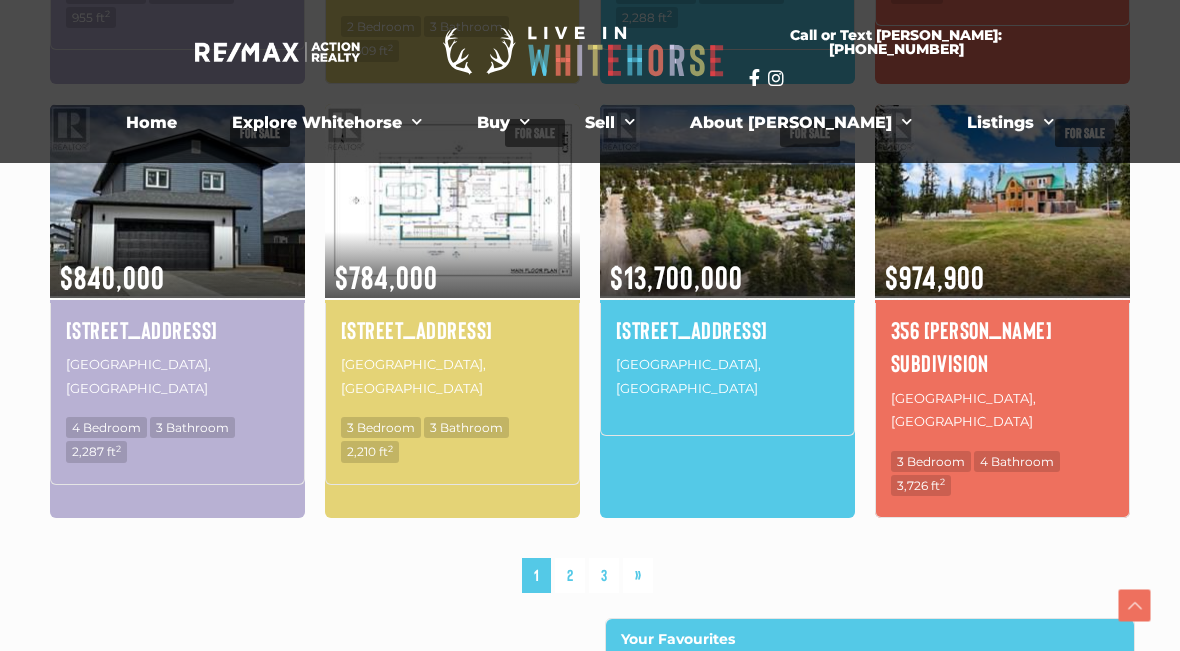 scroll, scrollTop: 1475, scrollLeft: 0, axis: vertical 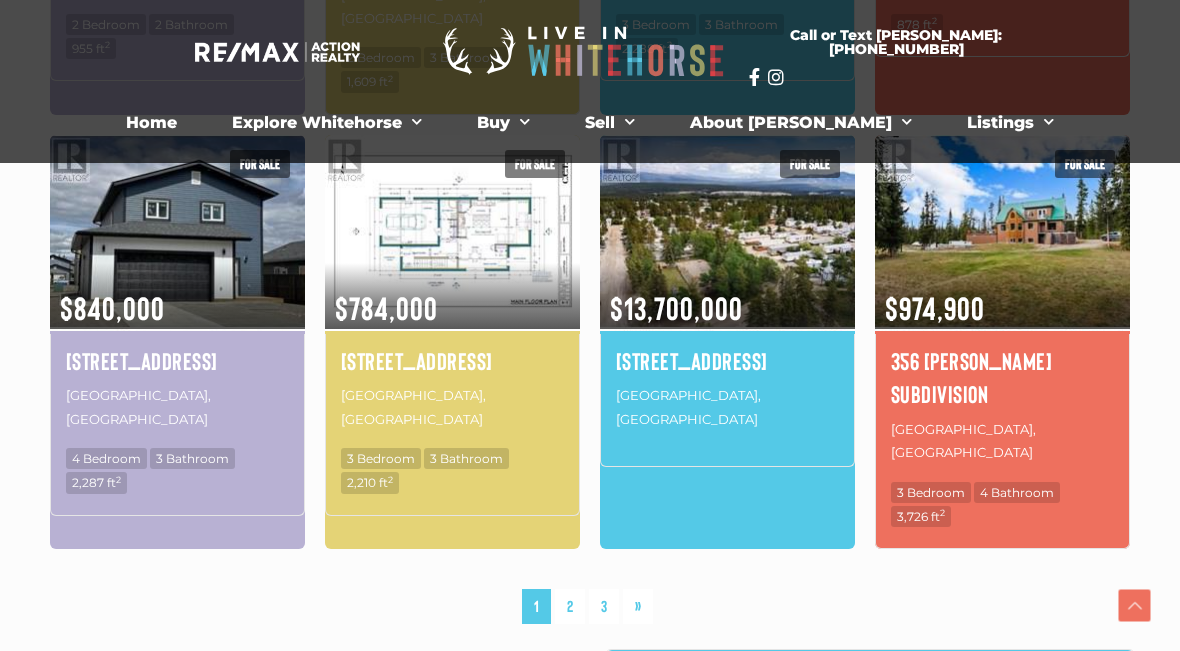 click on "2" at bounding box center (570, 606) 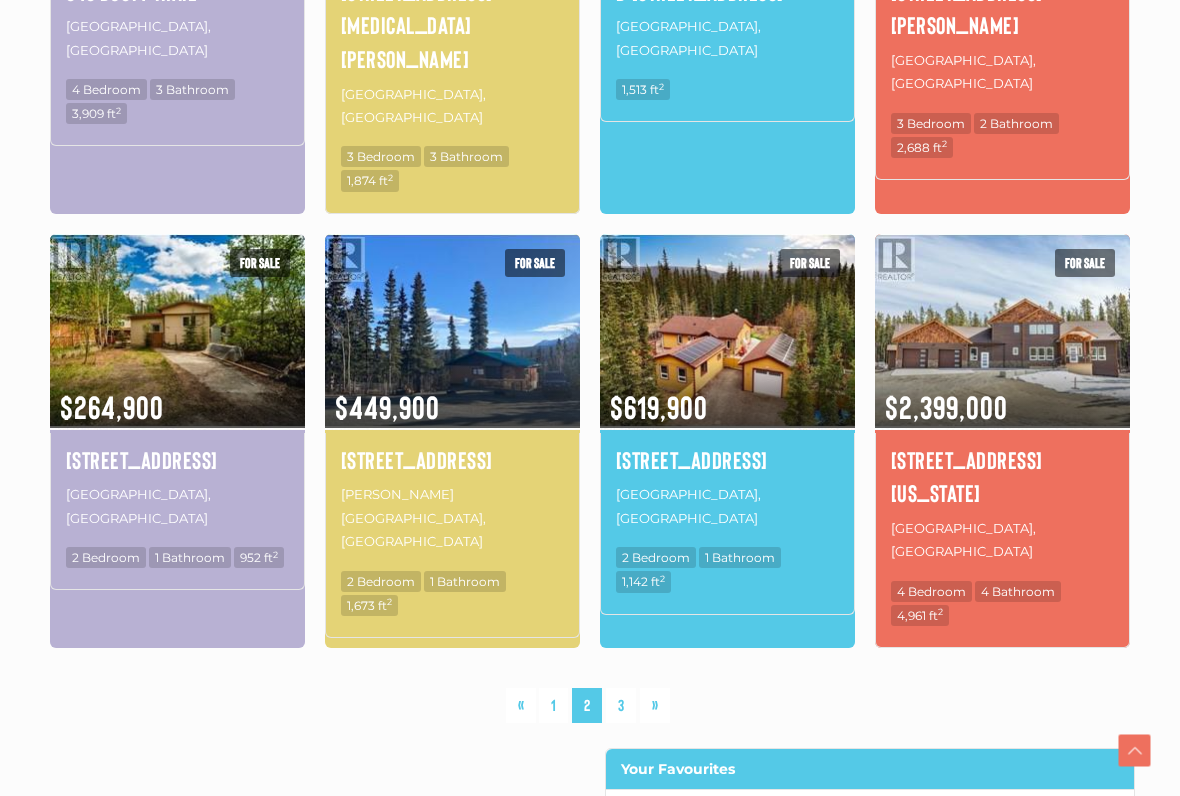 scroll, scrollTop: 1475, scrollLeft: 0, axis: vertical 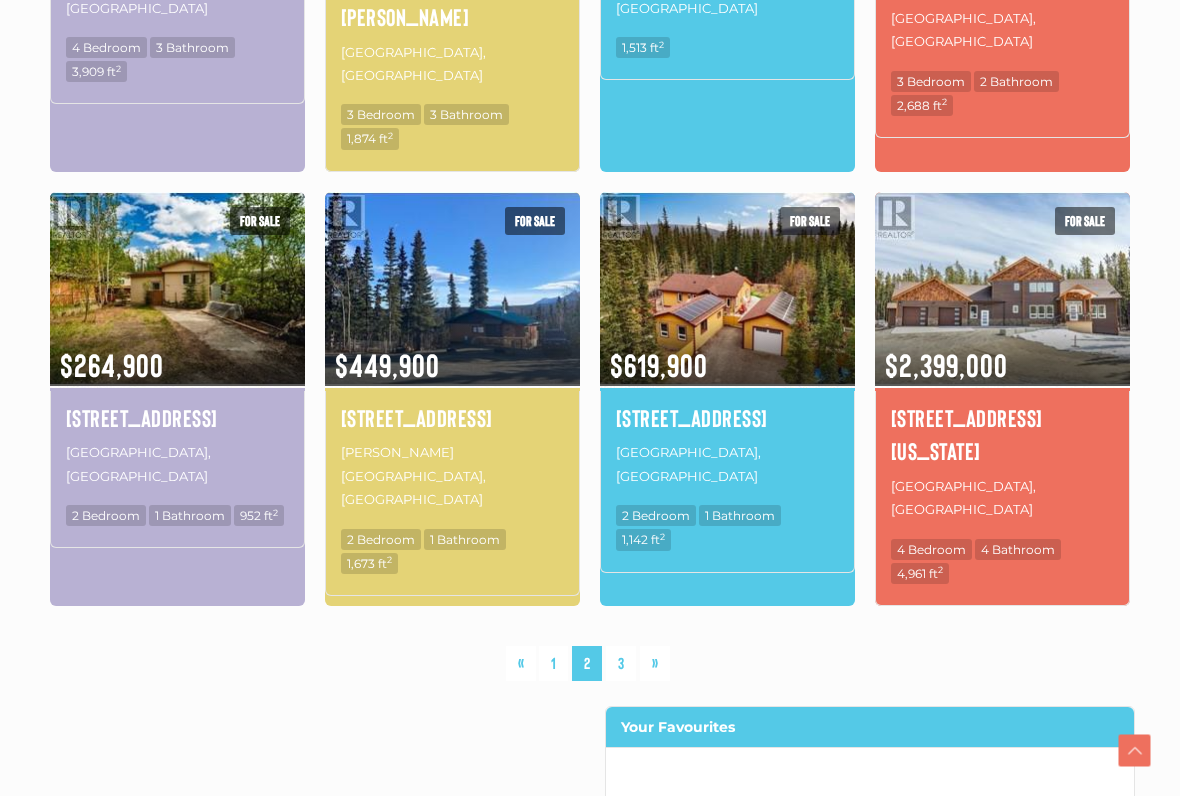 click on "3" at bounding box center (621, 663) 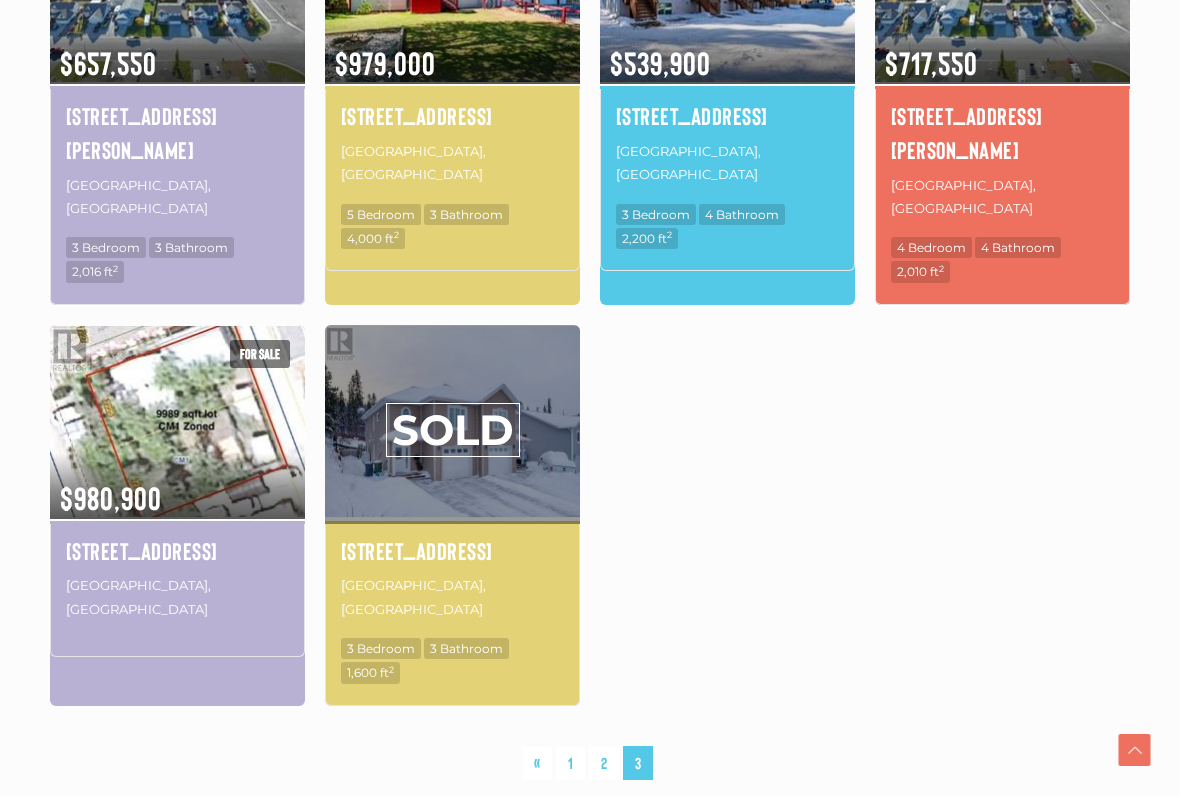 scroll, scrollTop: 1285, scrollLeft: 0, axis: vertical 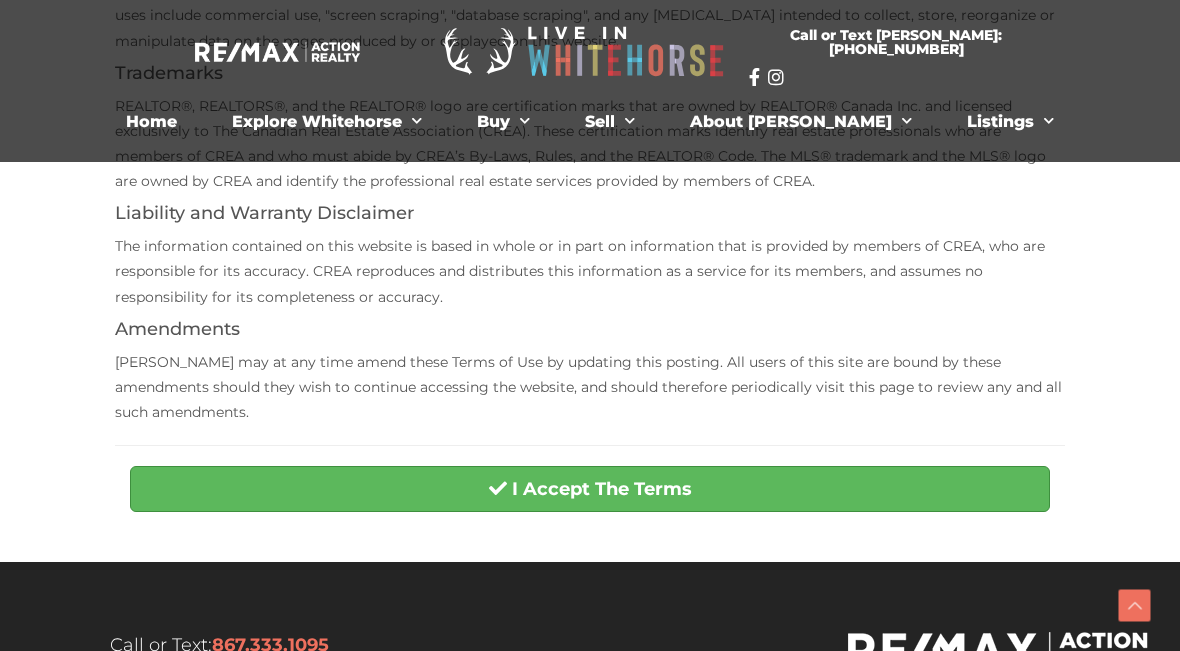 click on "I Accept The Terms" at bounding box center (590, 489) 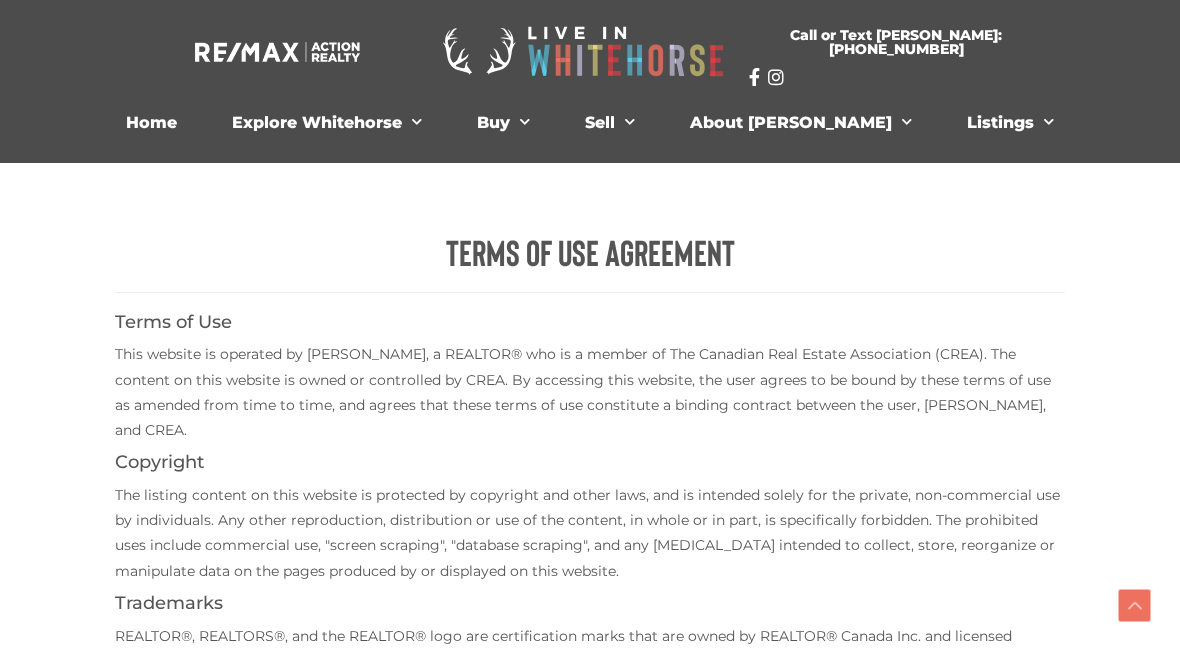scroll, scrollTop: 530, scrollLeft: 0, axis: vertical 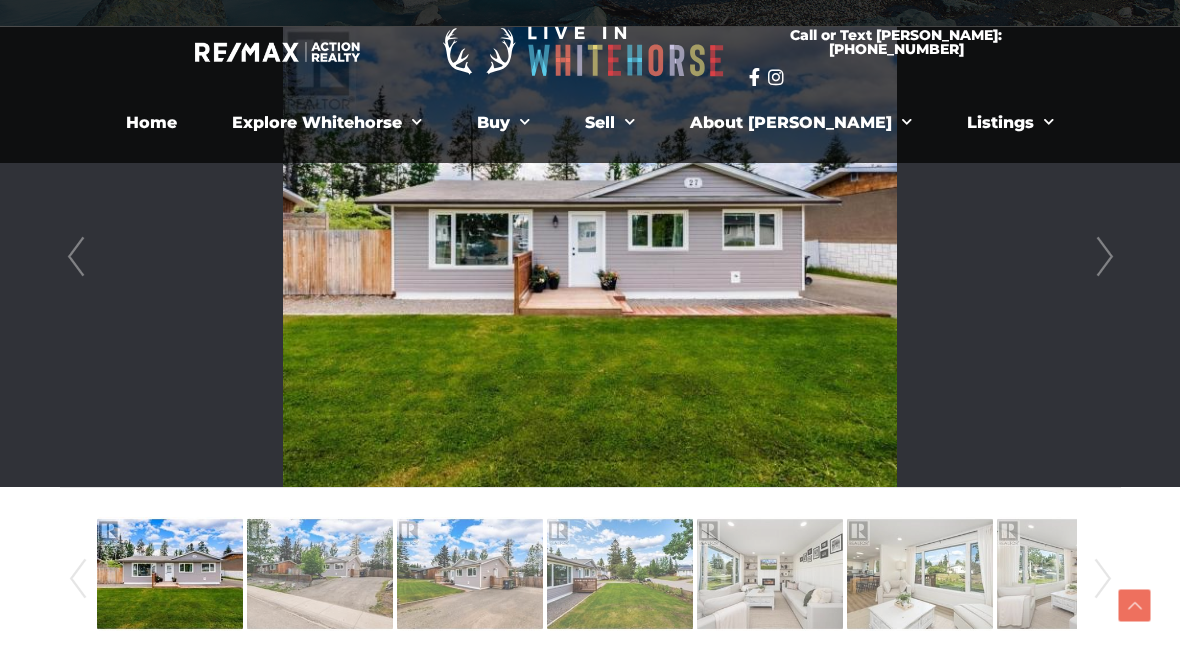 click on "Next" at bounding box center [1105, 257] 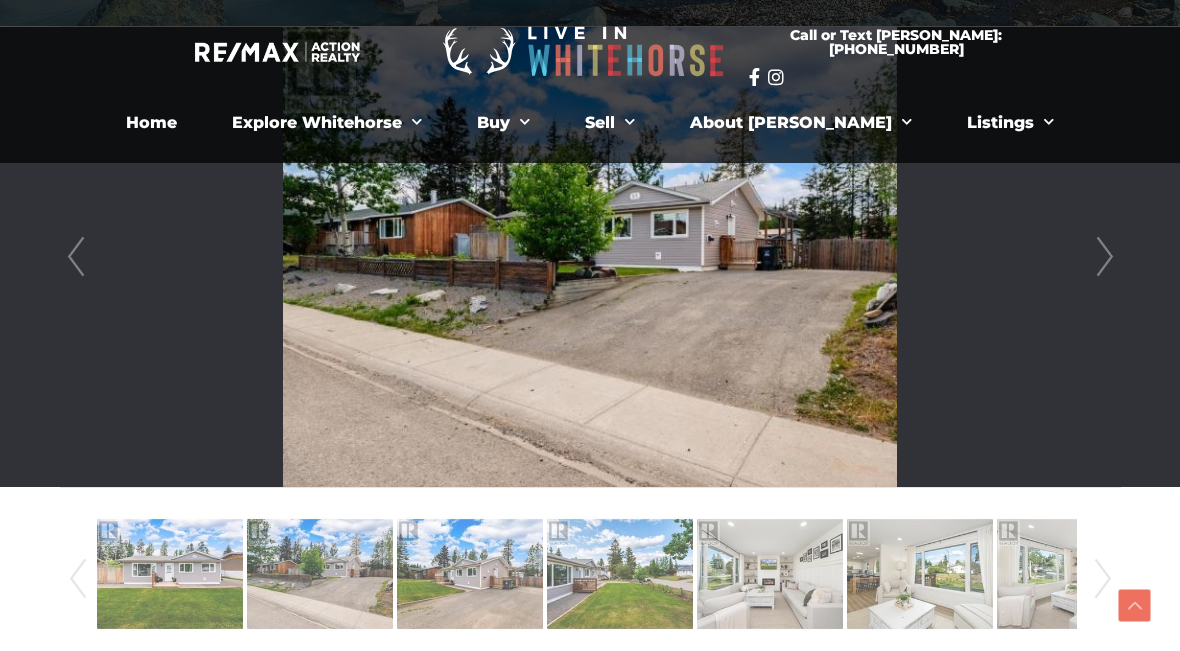 click on "Next" at bounding box center [1105, 257] 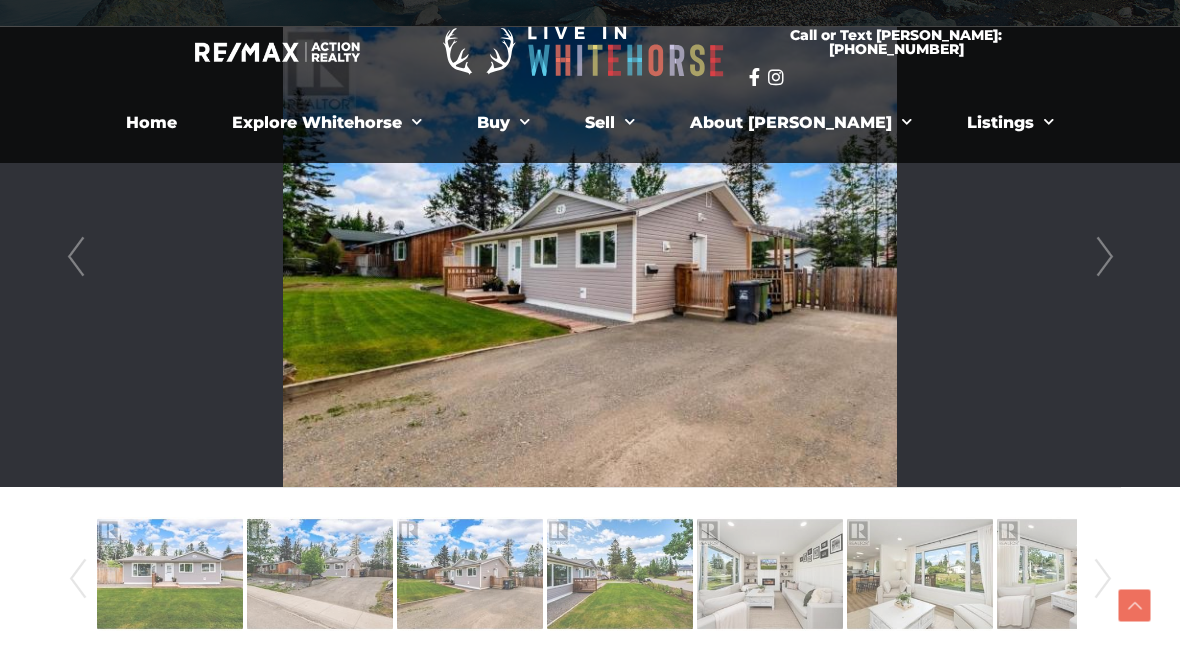 click on "Next" at bounding box center [1105, 257] 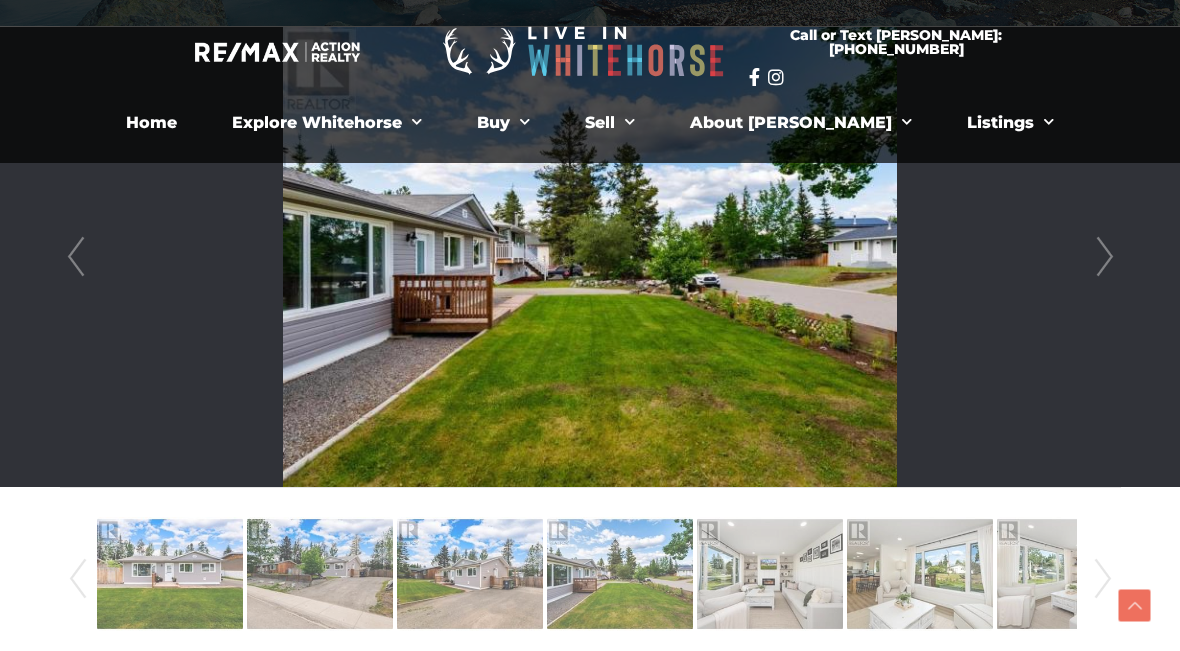 click on "Next" at bounding box center (1105, 257) 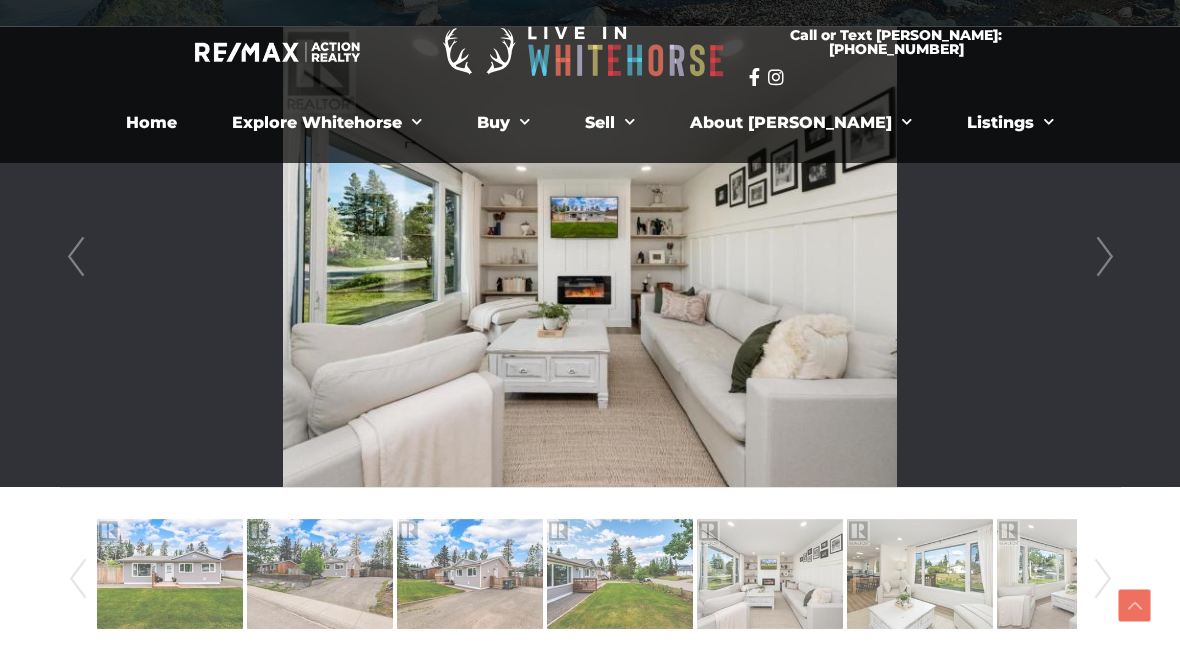click on "Next" at bounding box center (1105, 257) 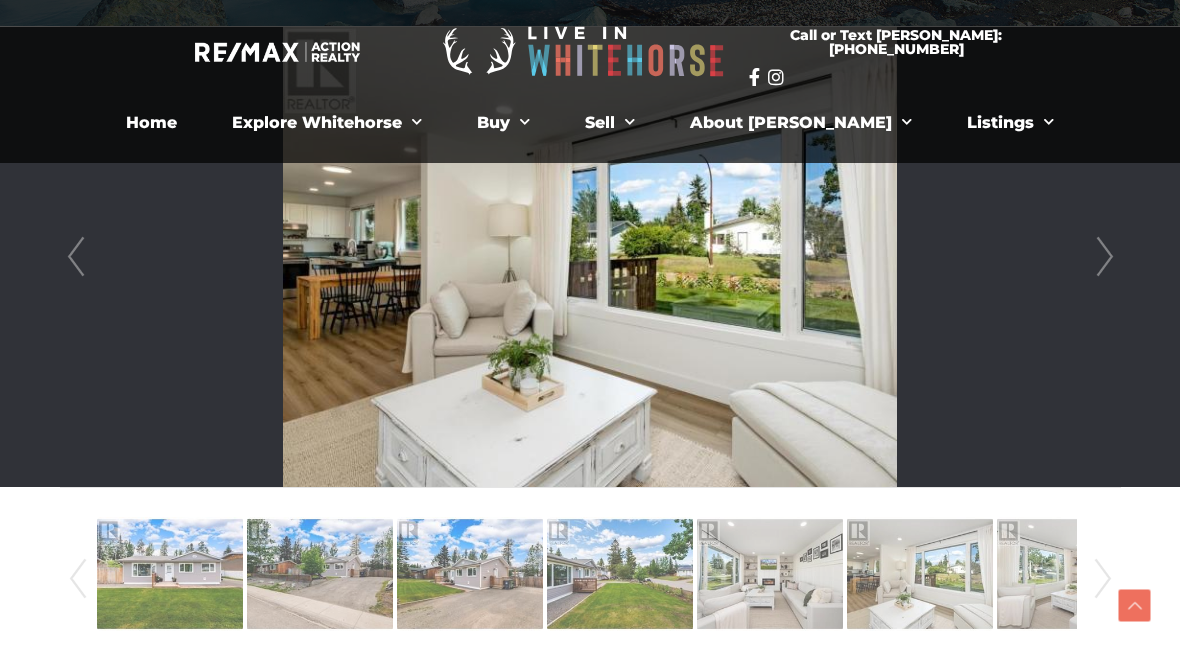 click on "Next" at bounding box center [1105, 257] 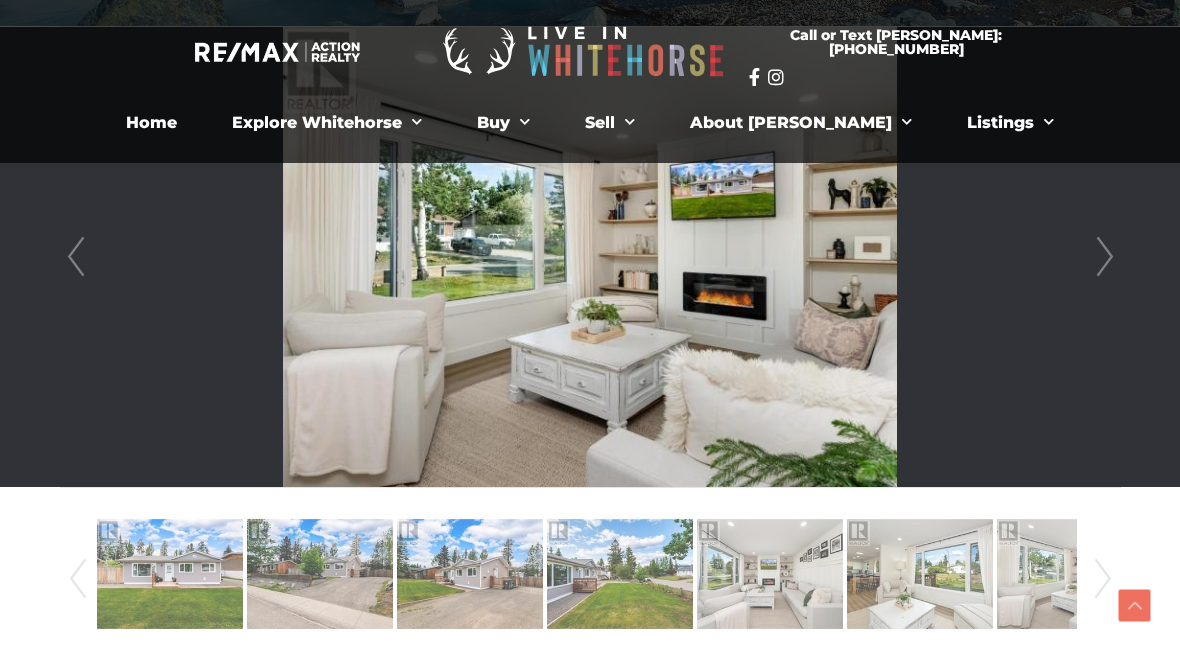 click at bounding box center [590, 257] 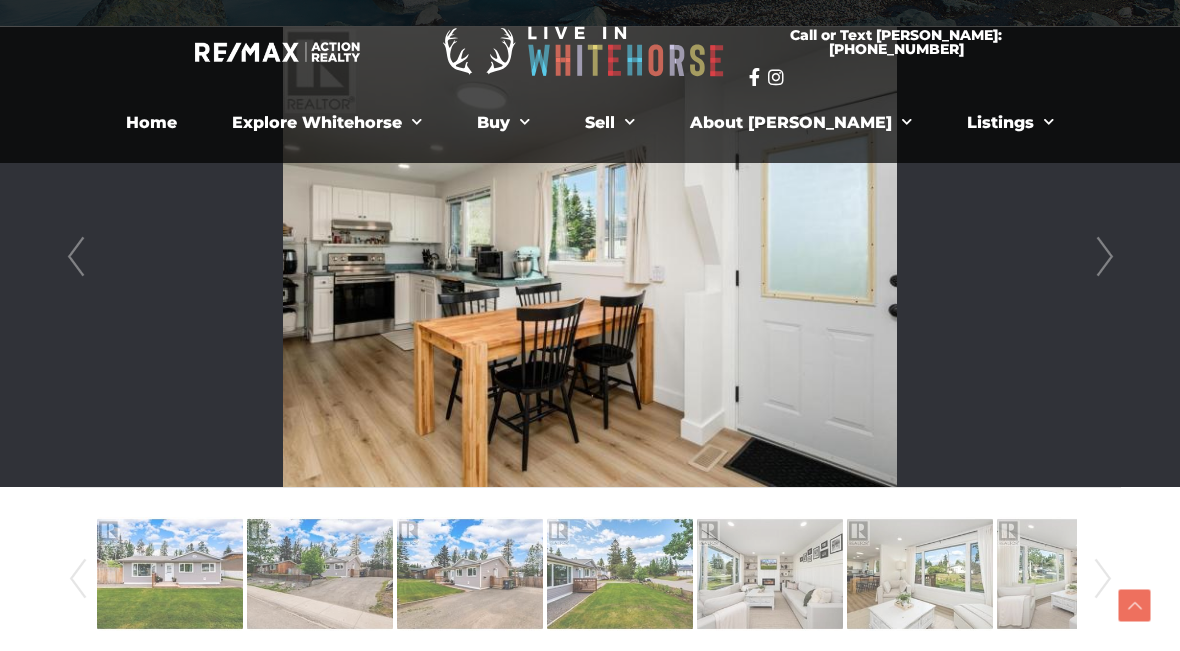 click at bounding box center [590, 257] 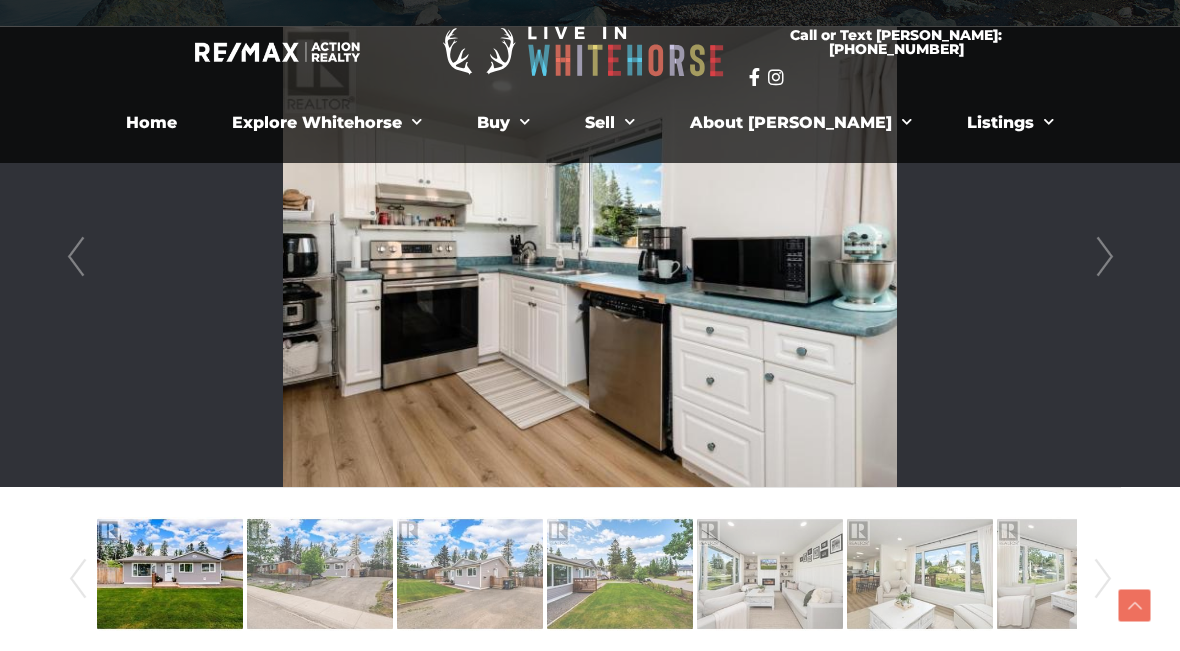 click on "Next" at bounding box center (1105, 257) 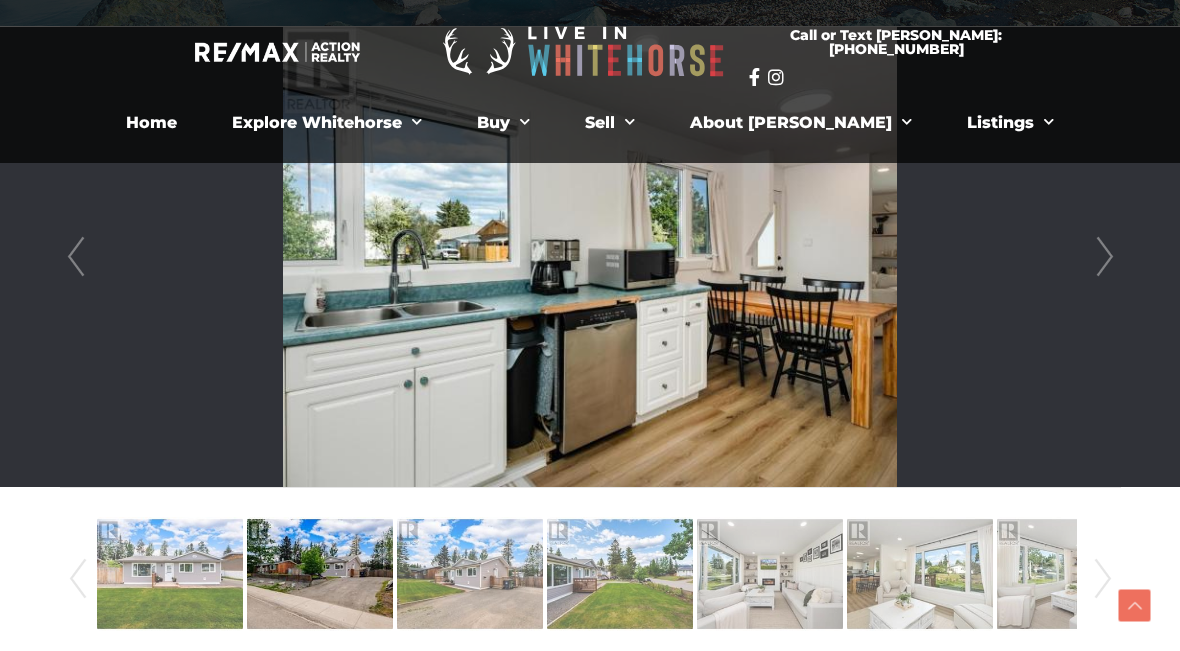 click on "Next" at bounding box center (1105, 257) 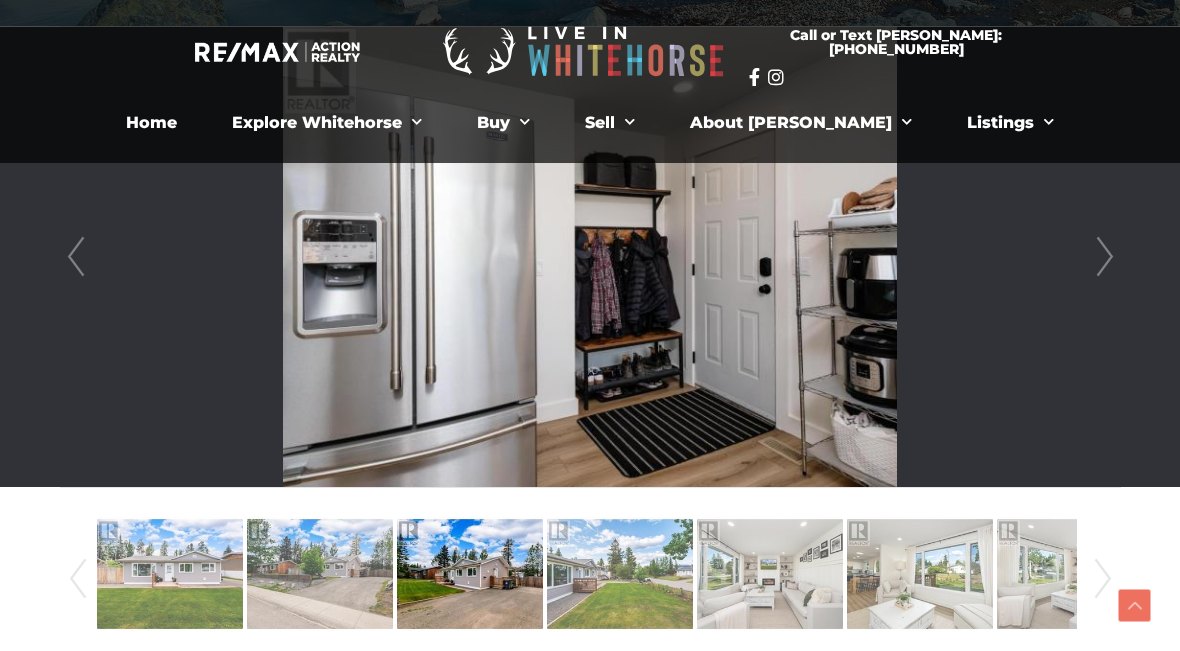 click on "Next" at bounding box center [1105, 257] 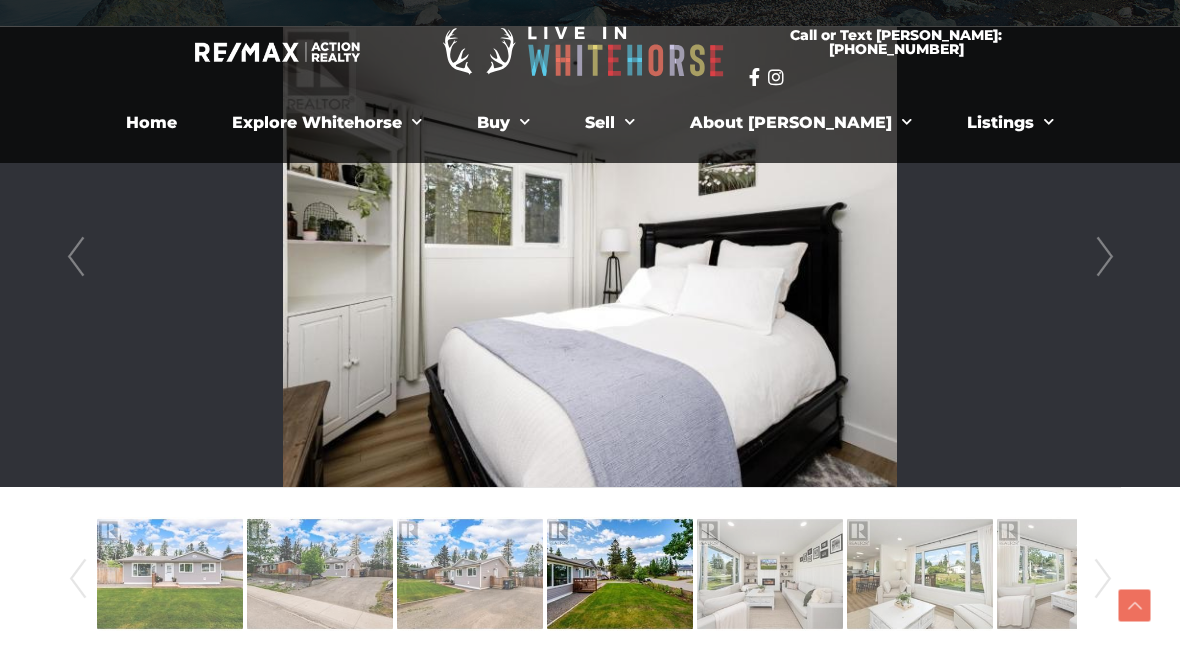 click on "Next" at bounding box center (1105, 257) 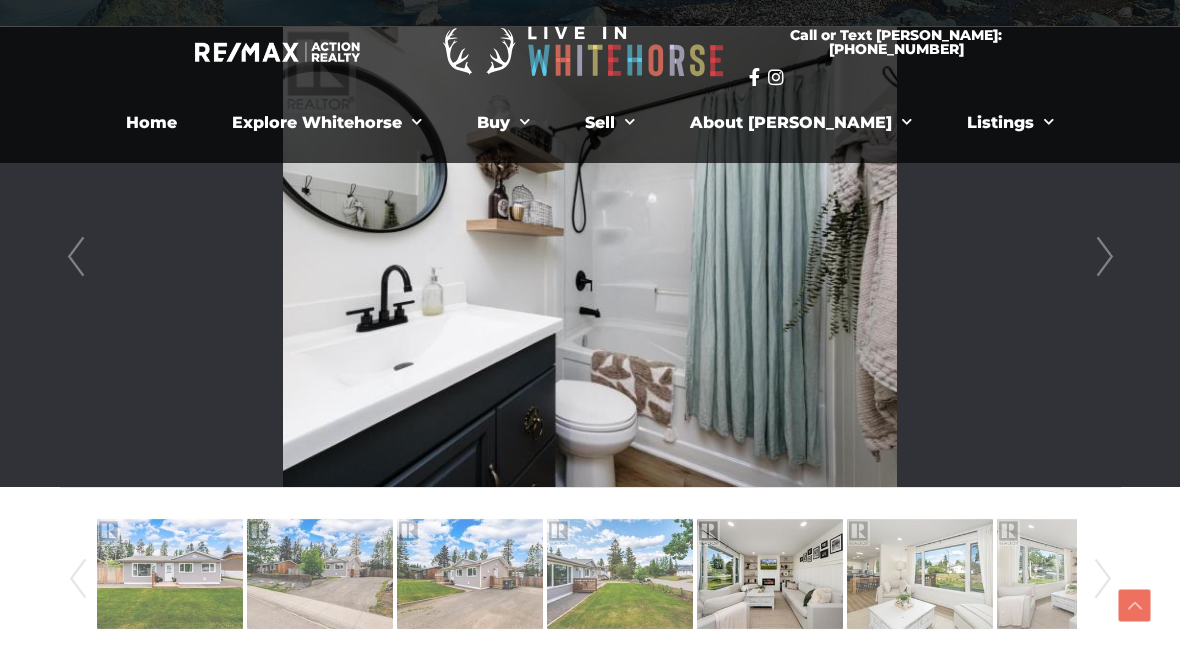 click on "Next" at bounding box center [1105, 257] 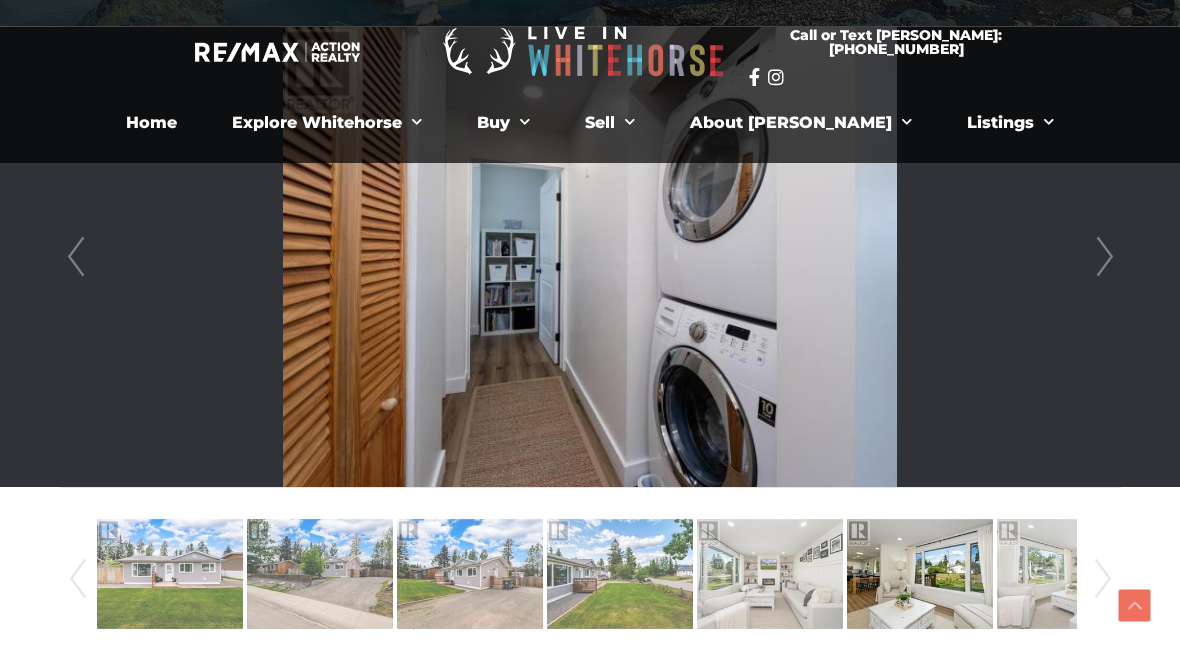 click at bounding box center [590, 257] 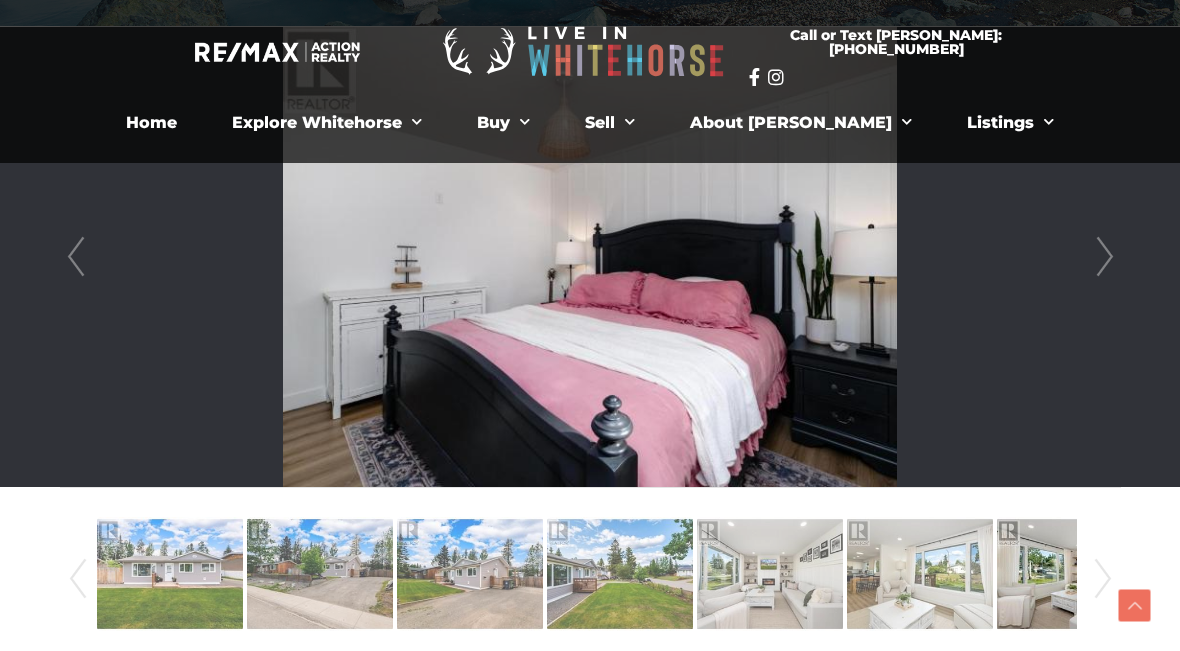click at bounding box center (590, 257) 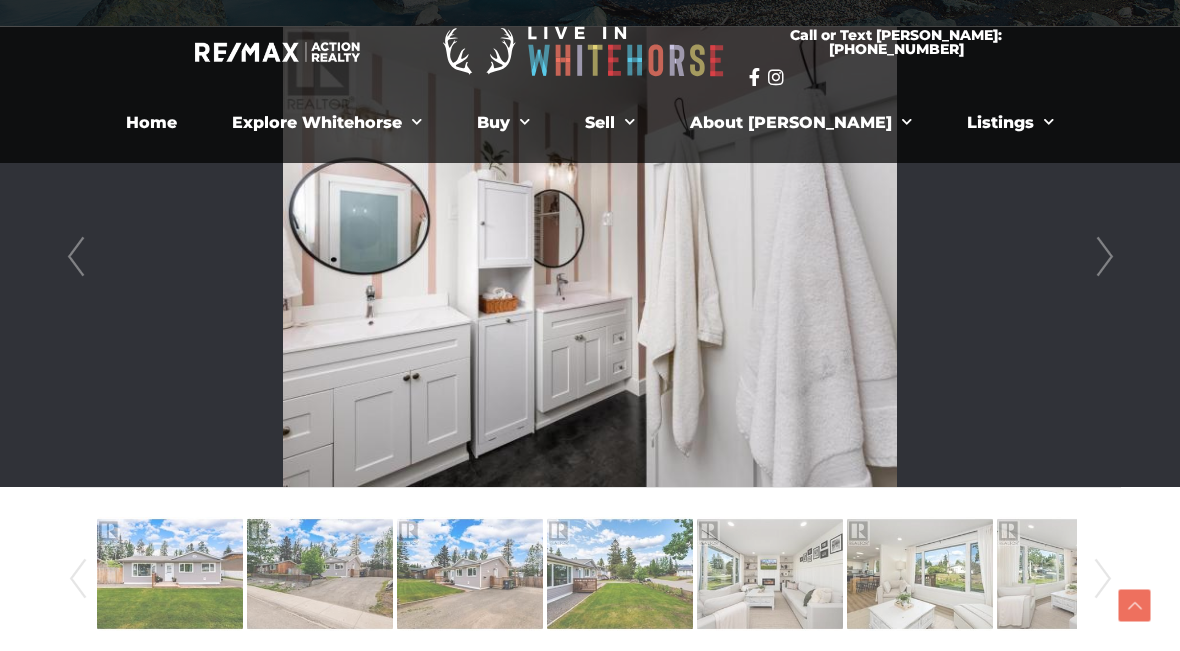 click on "Next" at bounding box center (1105, 257) 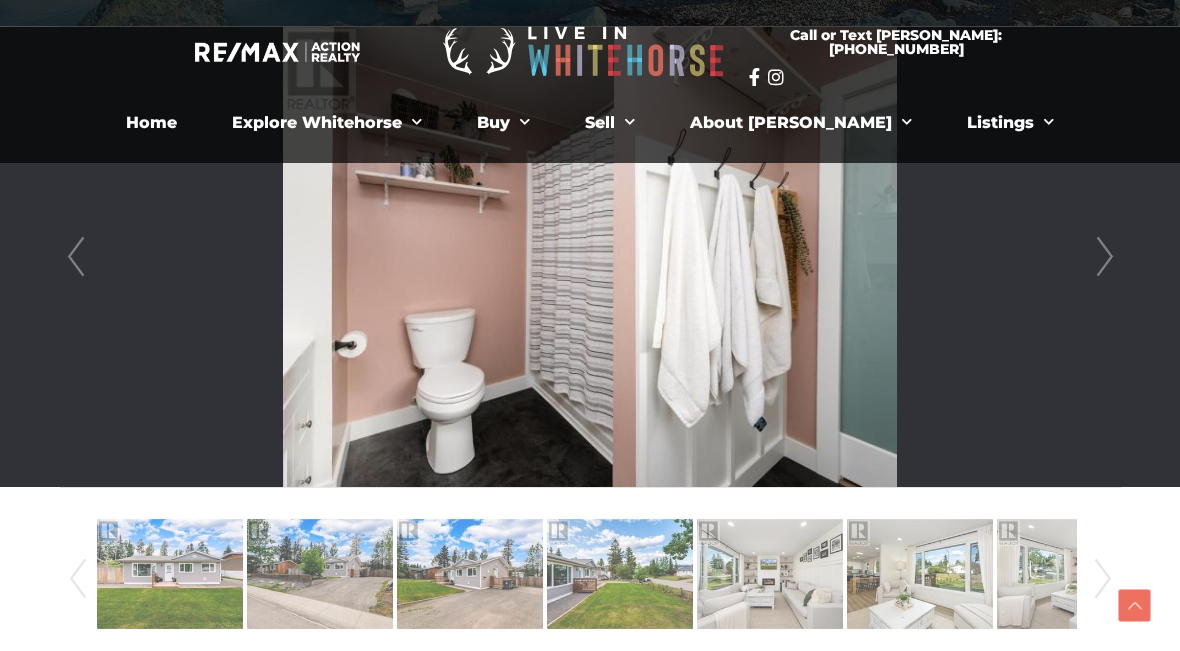 click at bounding box center [590, 257] 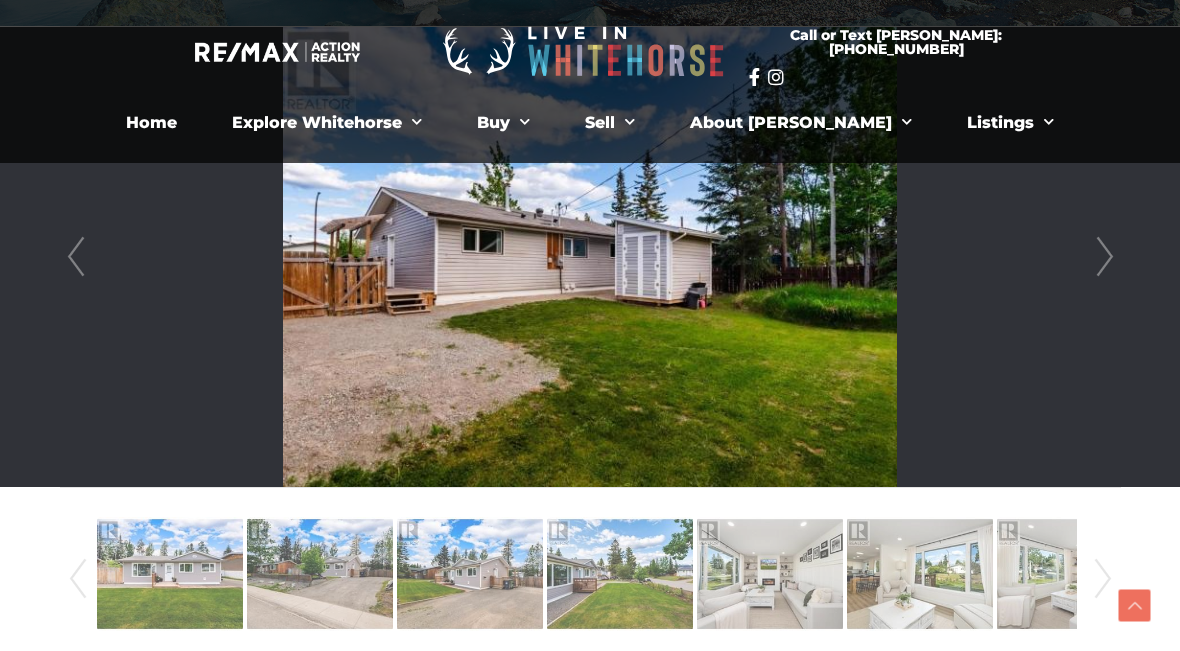 click on "Next" at bounding box center [1105, 257] 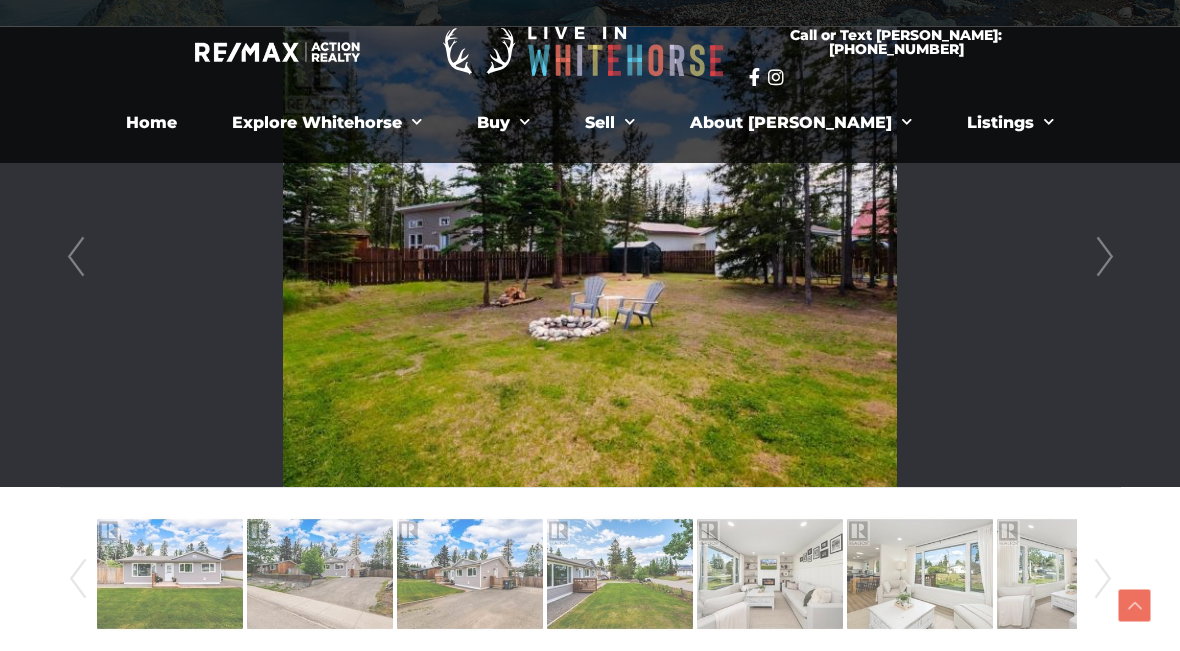 click at bounding box center (590, 257) 